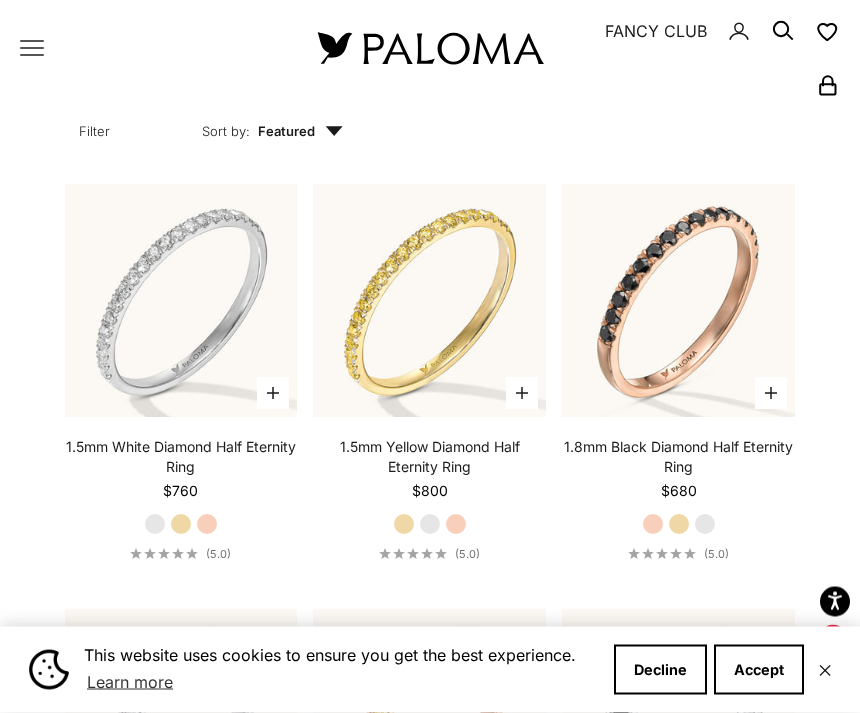 scroll, scrollTop: 3123, scrollLeft: 0, axis: vertical 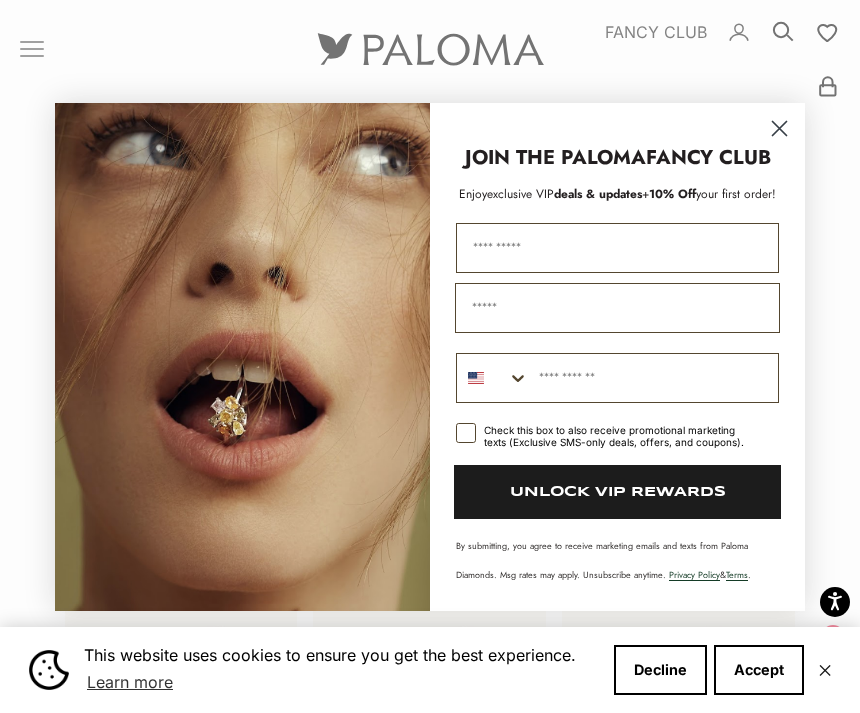 click 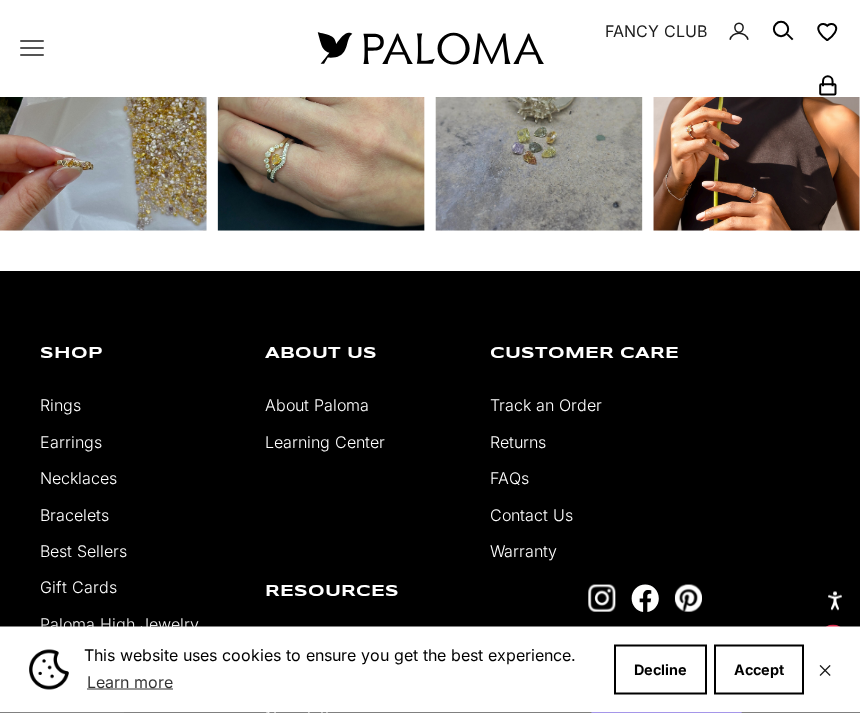 scroll, scrollTop: 8060, scrollLeft: 0, axis: vertical 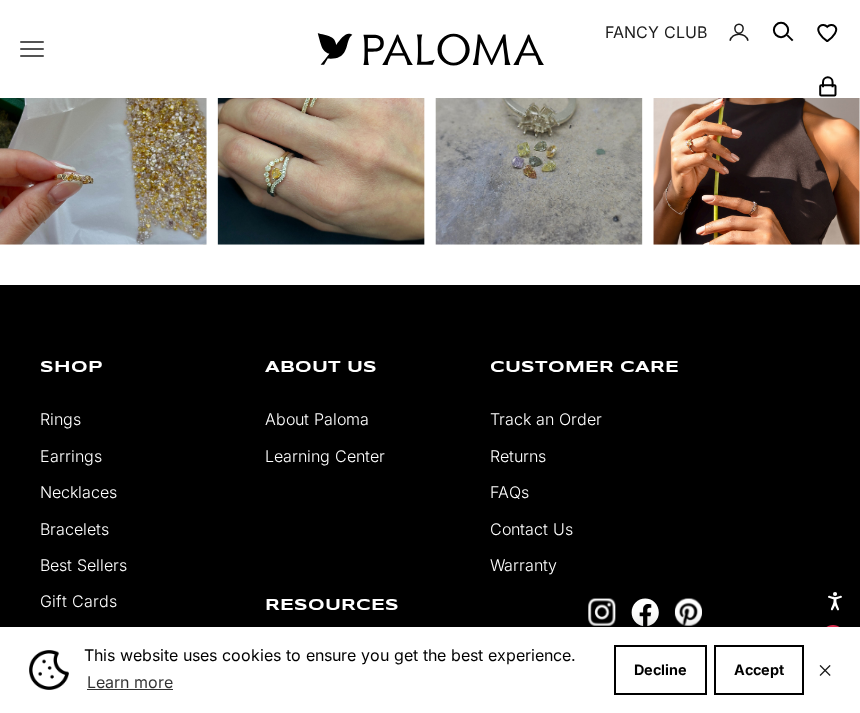 click on "Earrings" at bounding box center (71, 456) 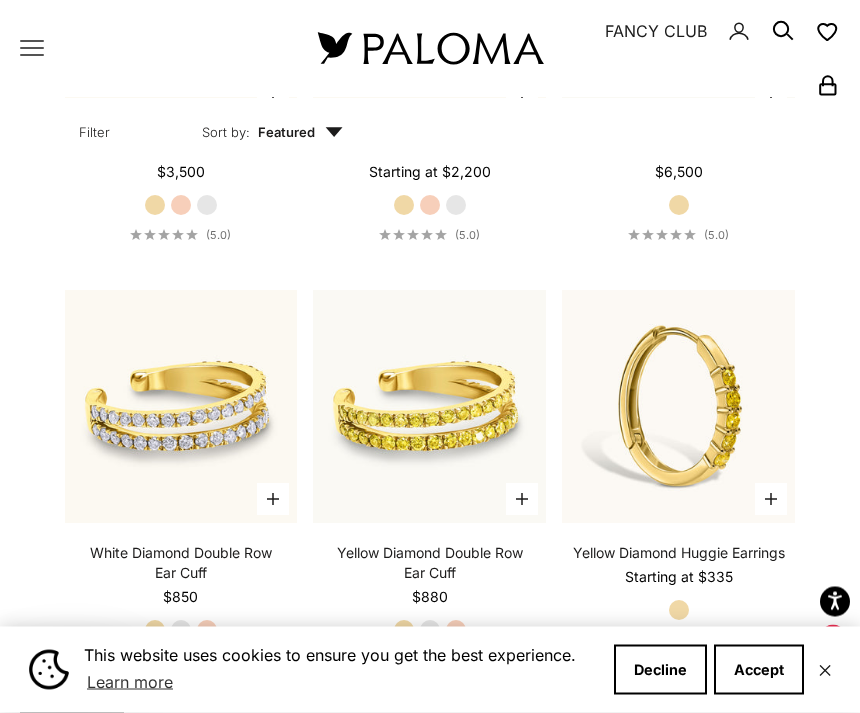 scroll, scrollTop: 2384, scrollLeft: 0, axis: vertical 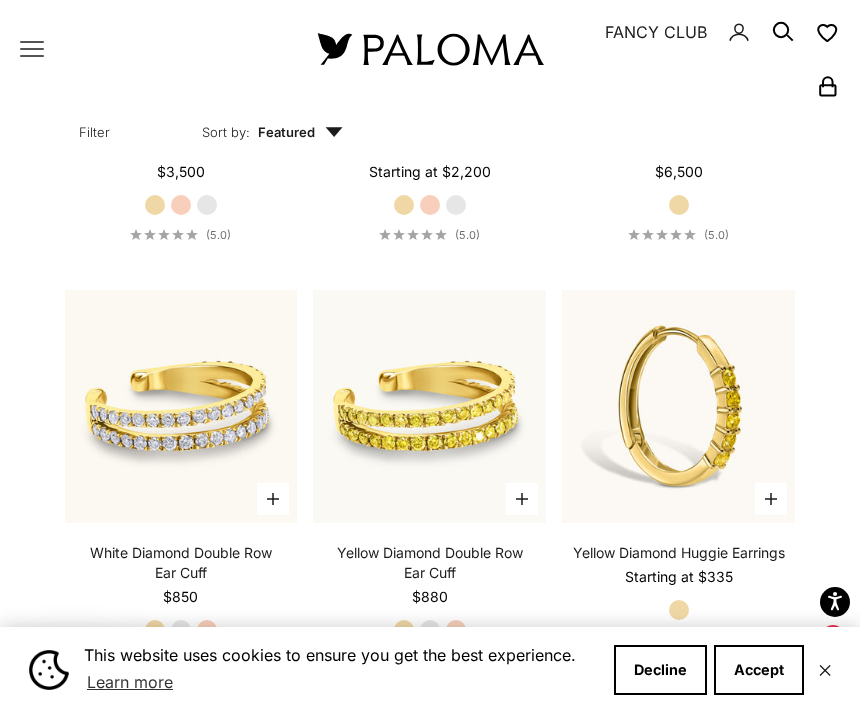 click 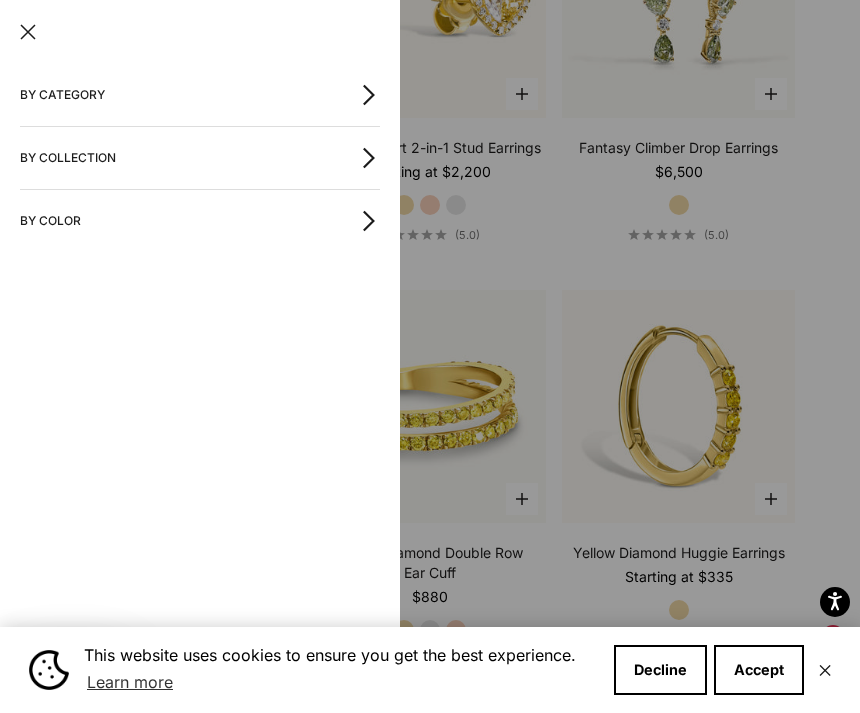 click on "By Color" at bounding box center (200, 221) 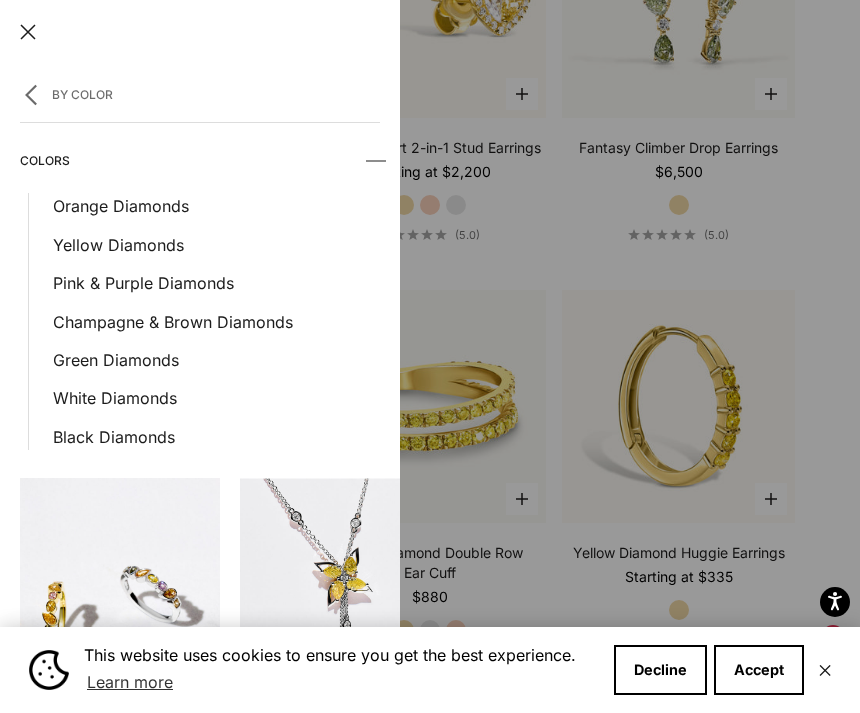 click on "Black Diamonds" at bounding box center [216, 437] 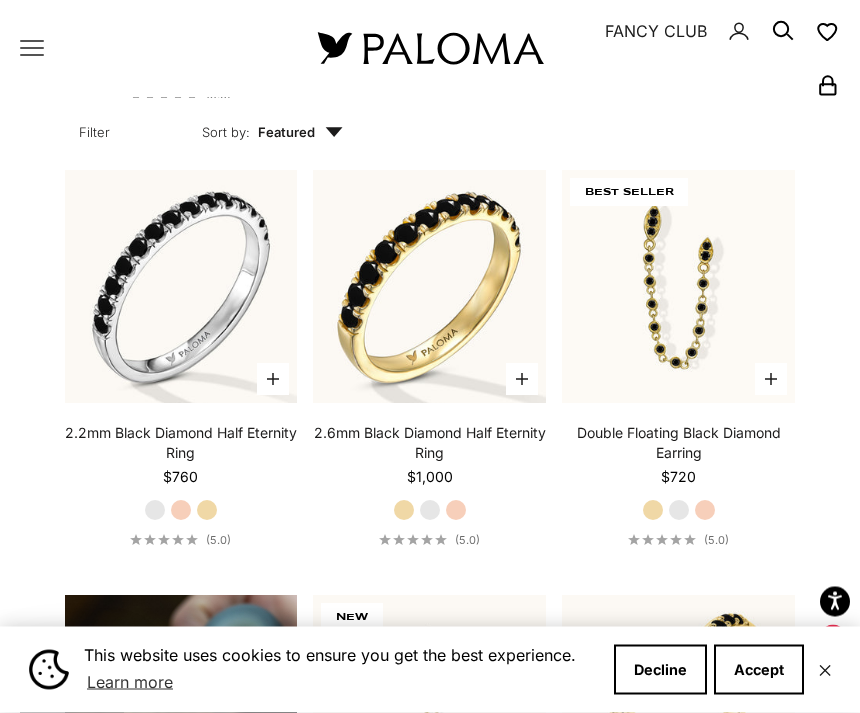 scroll, scrollTop: 1239, scrollLeft: 0, axis: vertical 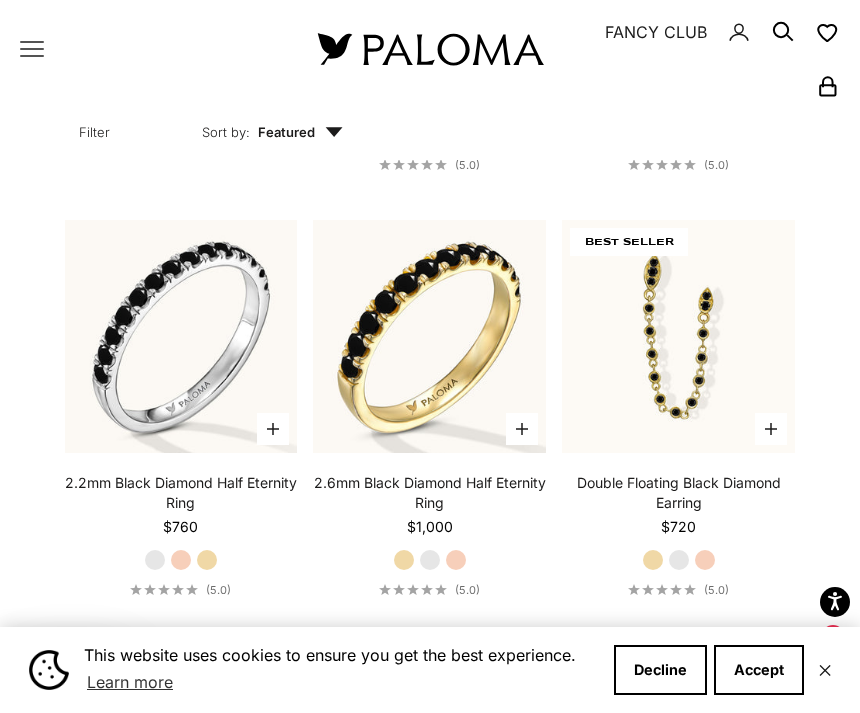 click 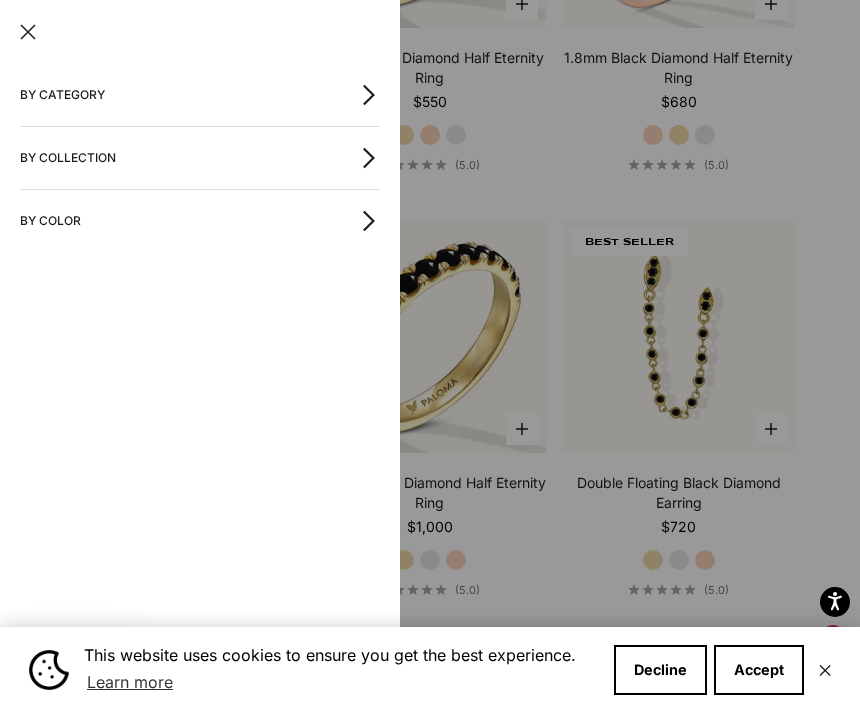 click on "By Color" at bounding box center [200, 221] 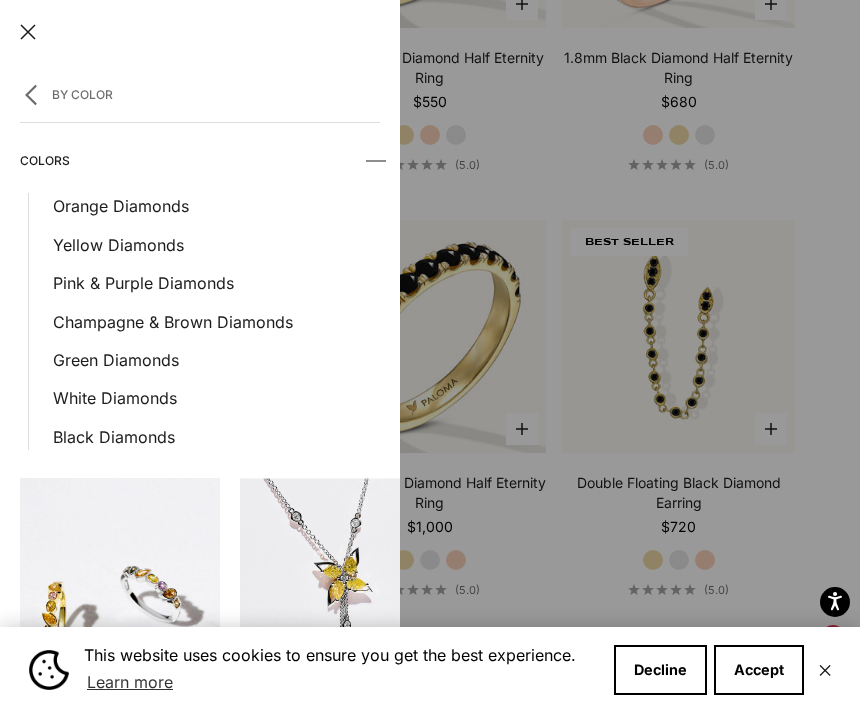 click on "Yellow Diamonds" at bounding box center (216, 245) 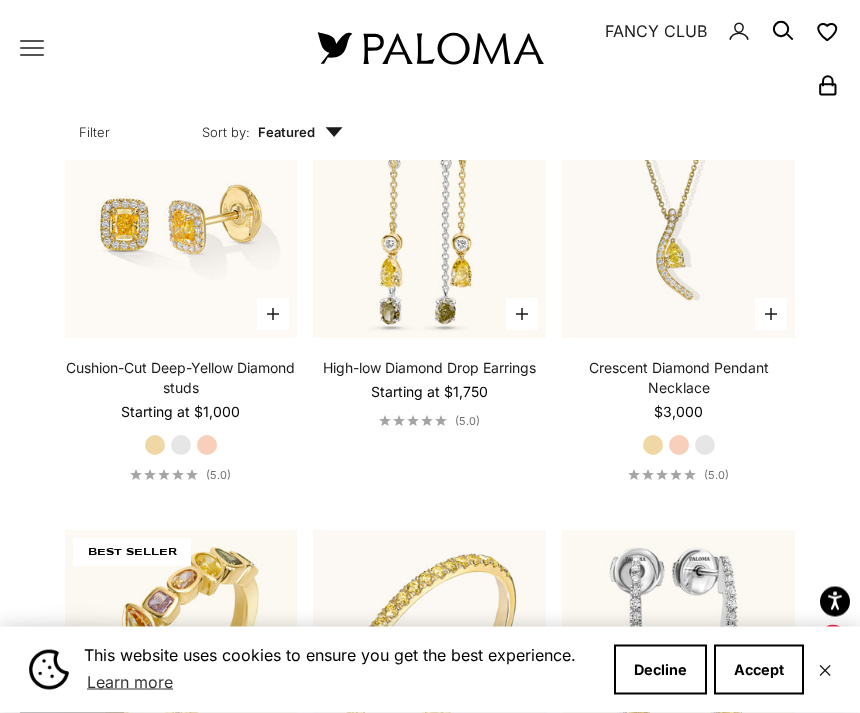 scroll, scrollTop: 929, scrollLeft: 0, axis: vertical 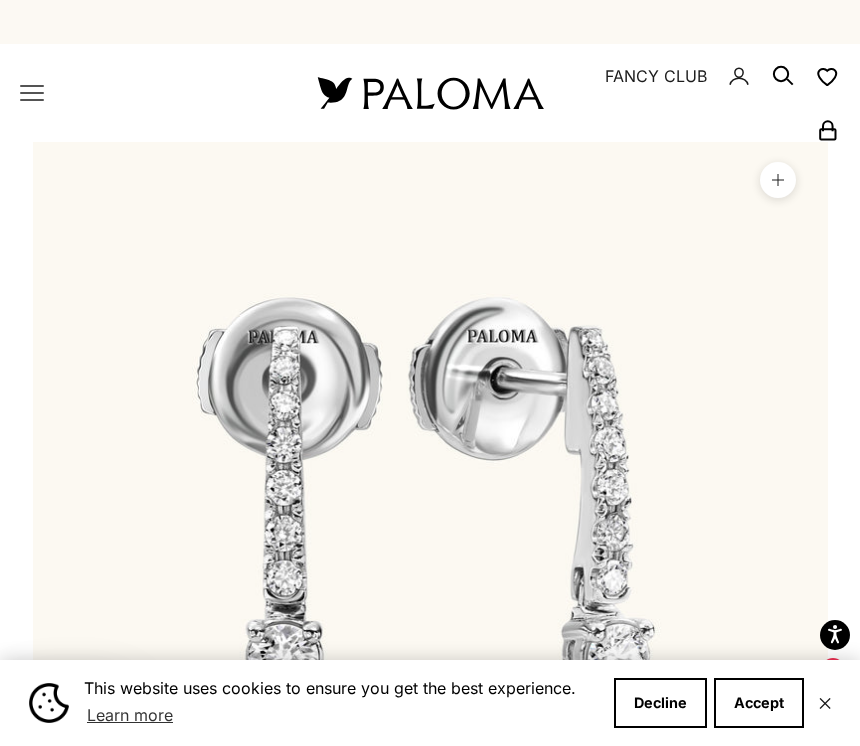 click on "Accept" at bounding box center [759, 703] 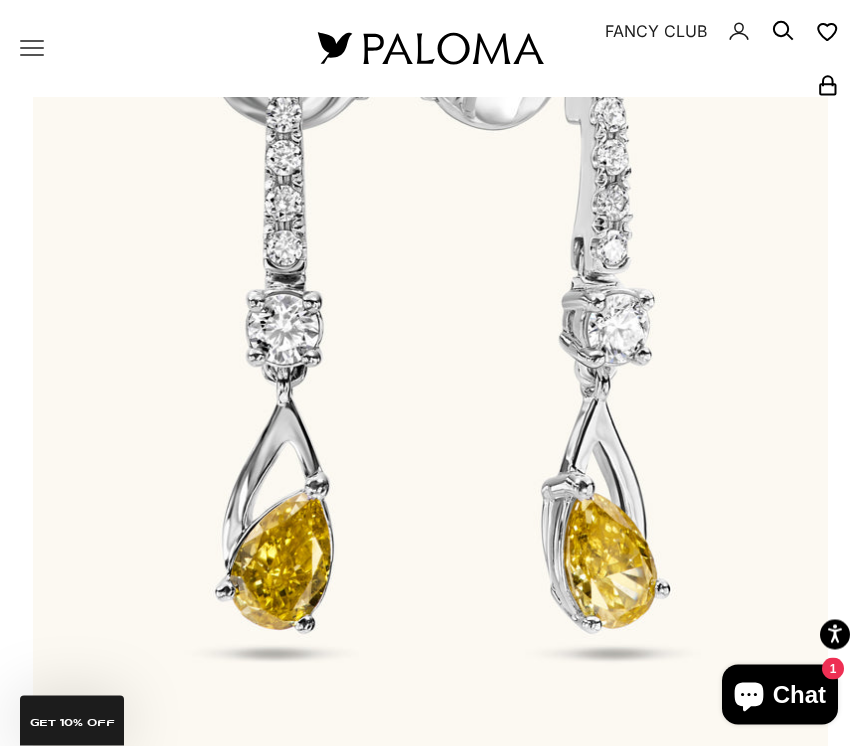 scroll, scrollTop: 0, scrollLeft: 0, axis: both 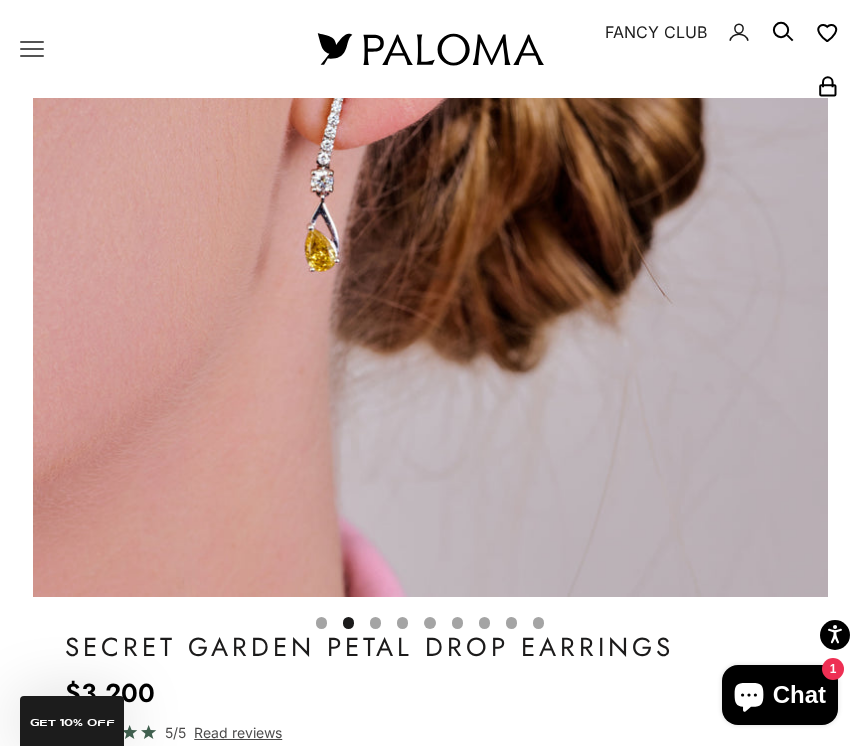 click 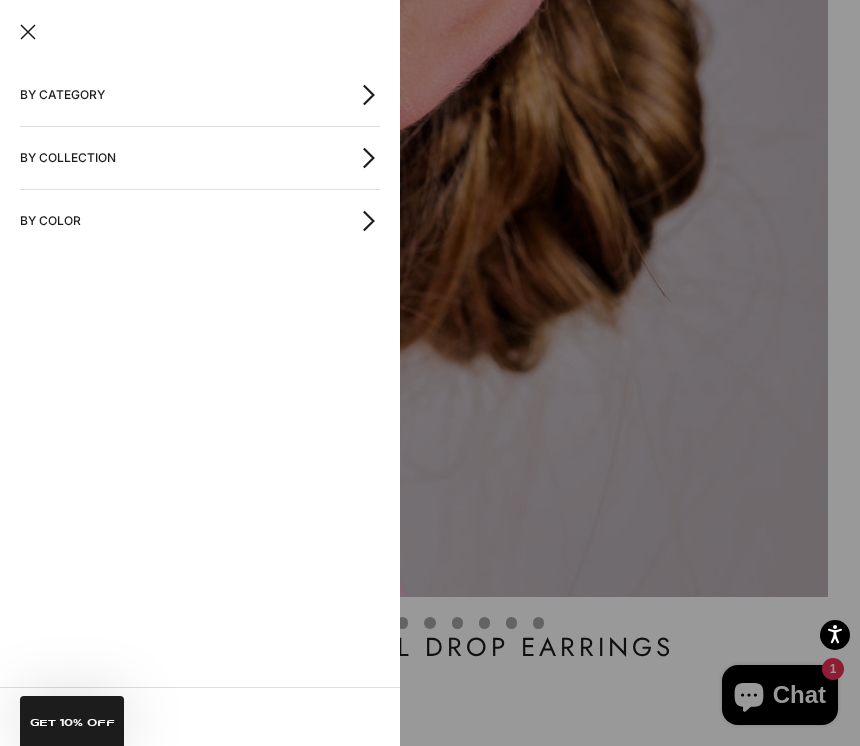 click on "By Color" at bounding box center [200, 221] 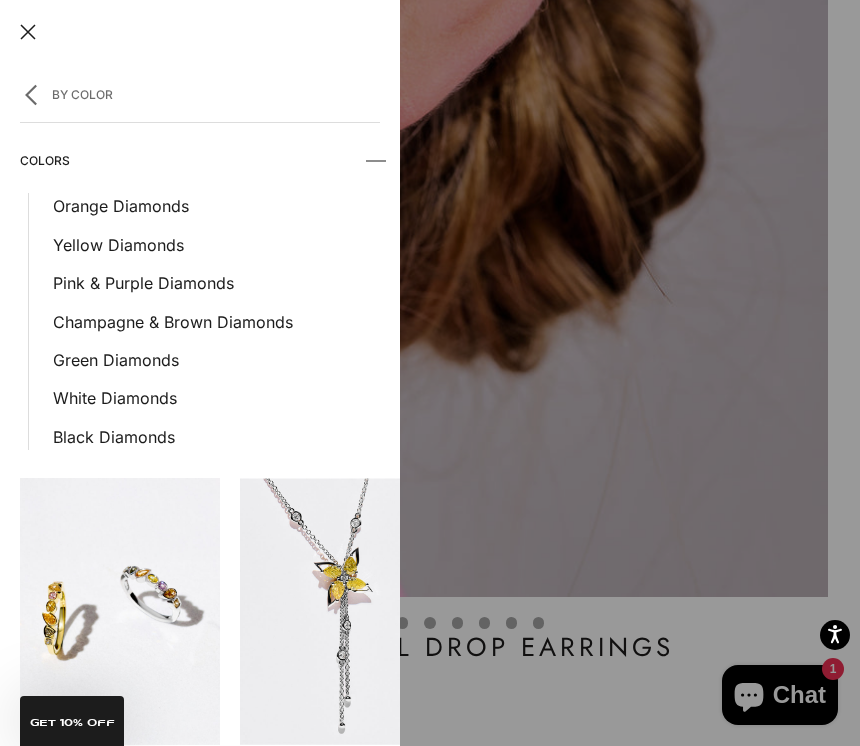 click on "Yellow Diamonds" at bounding box center [216, 245] 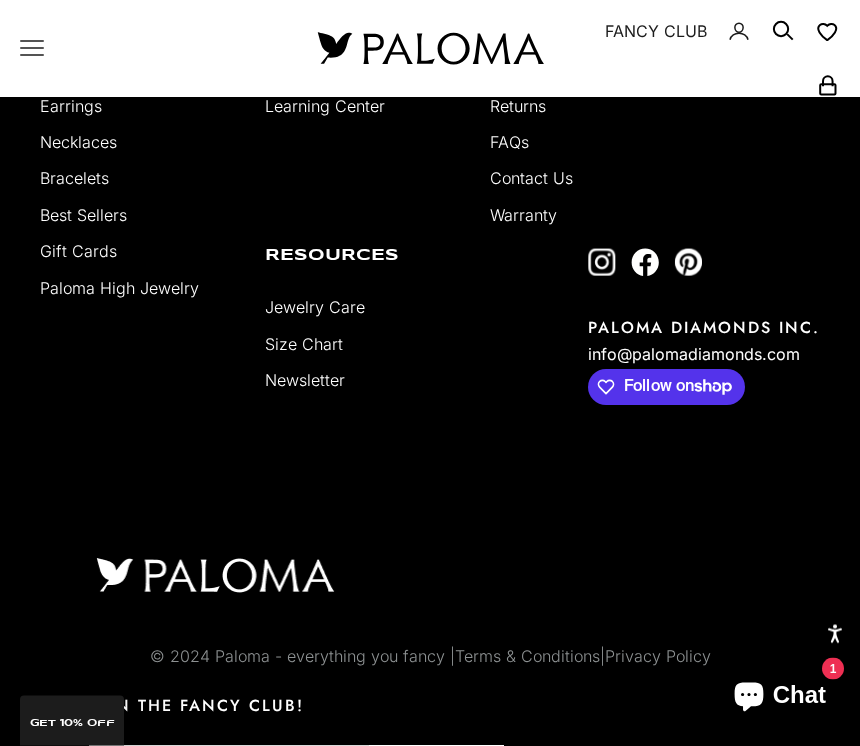 scroll, scrollTop: 8298, scrollLeft: 0, axis: vertical 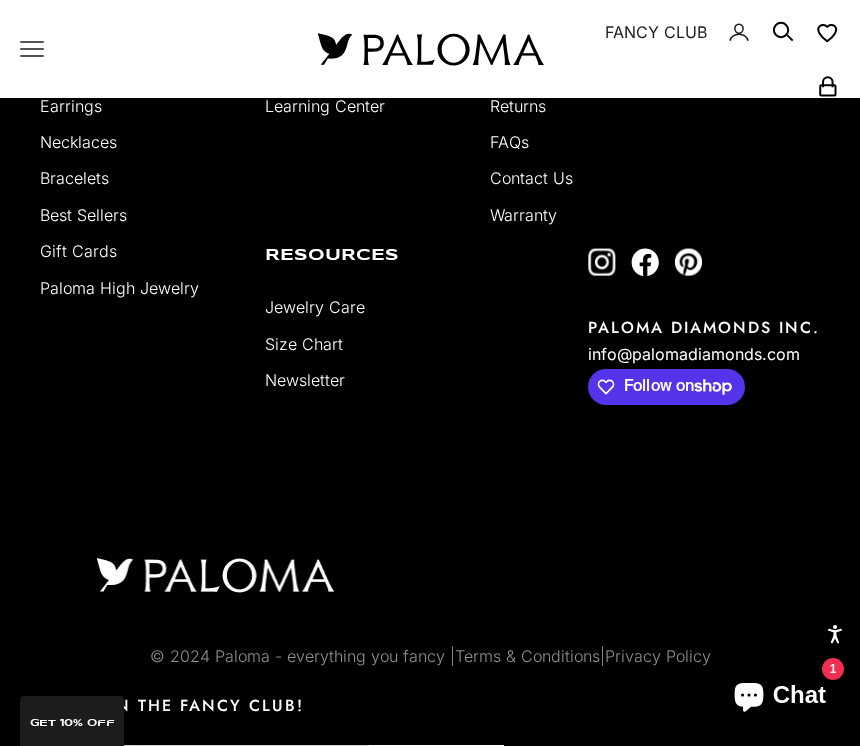 click 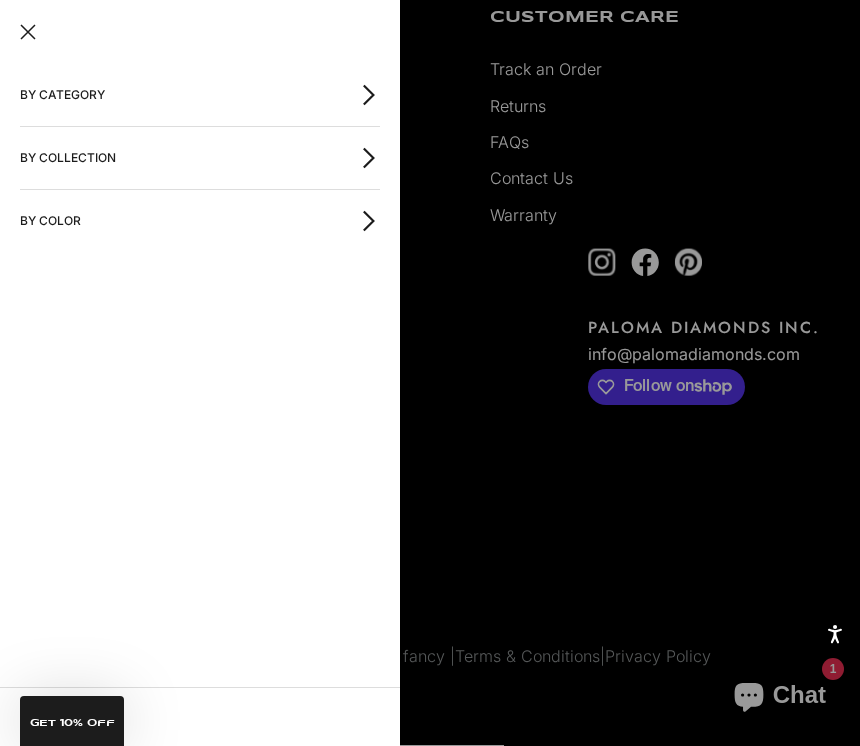 click on "By Collection" at bounding box center (200, 158) 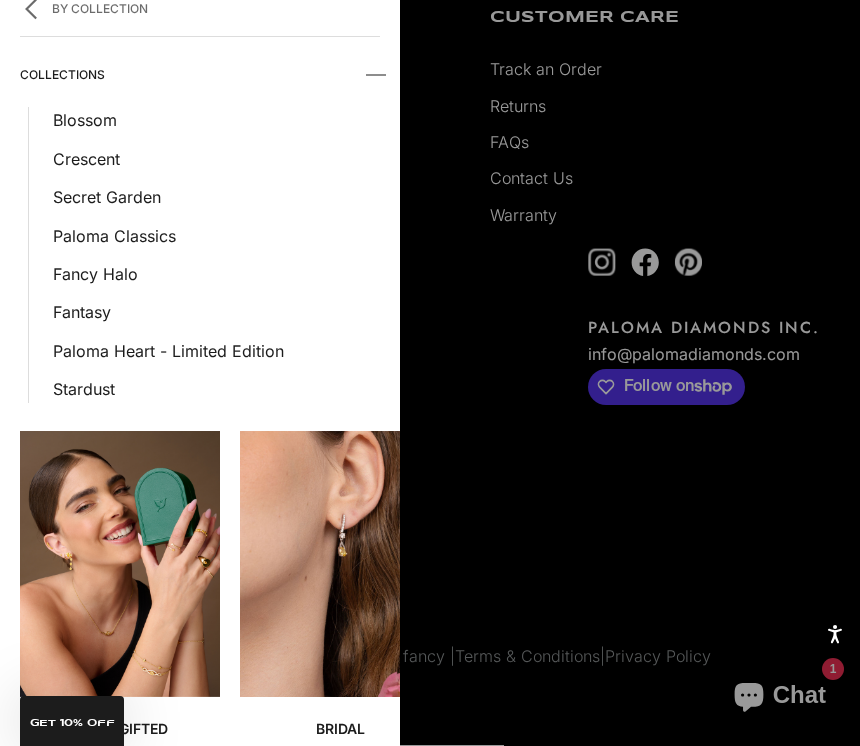 scroll, scrollTop: 85, scrollLeft: 0, axis: vertical 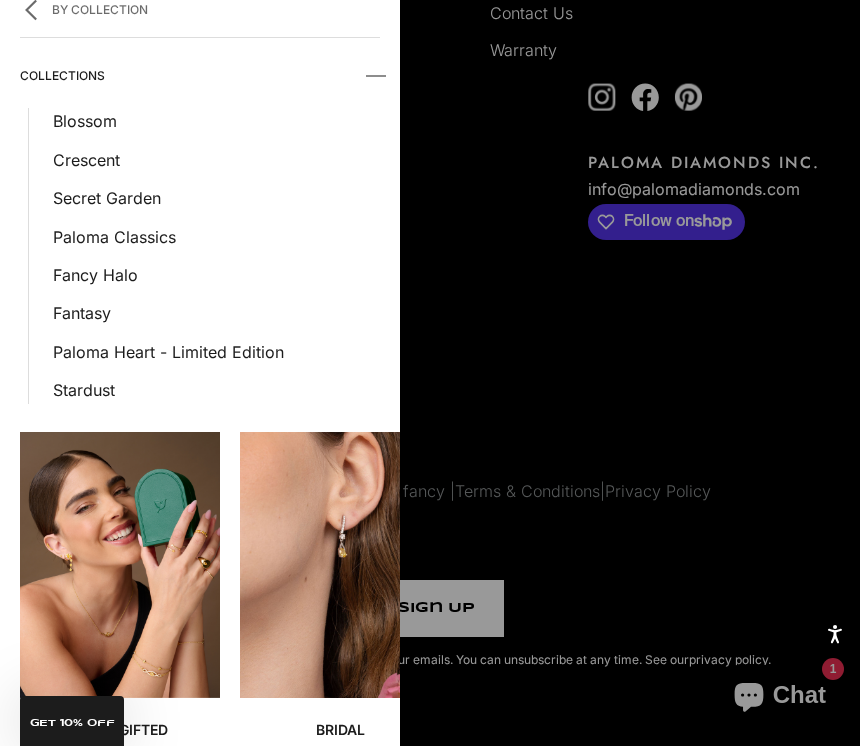 click on "Blossom" at bounding box center (216, 121) 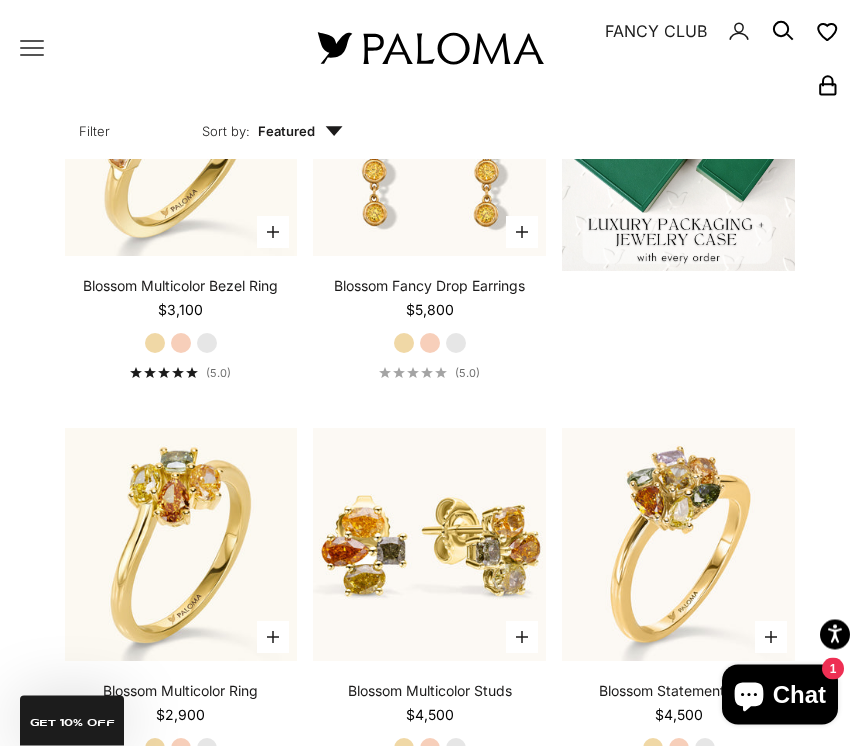 scroll, scrollTop: 591, scrollLeft: 0, axis: vertical 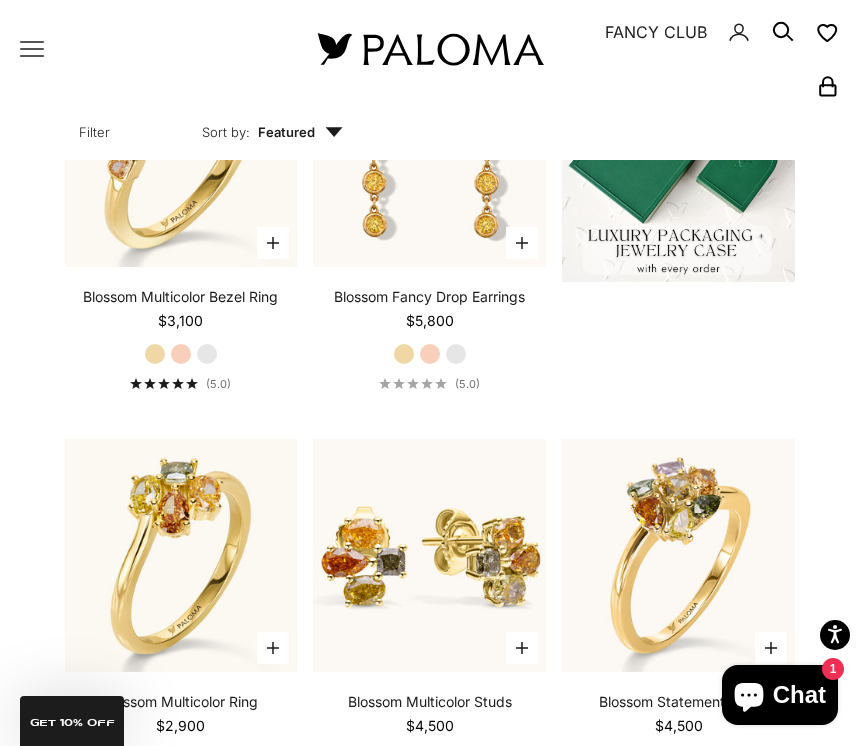 click 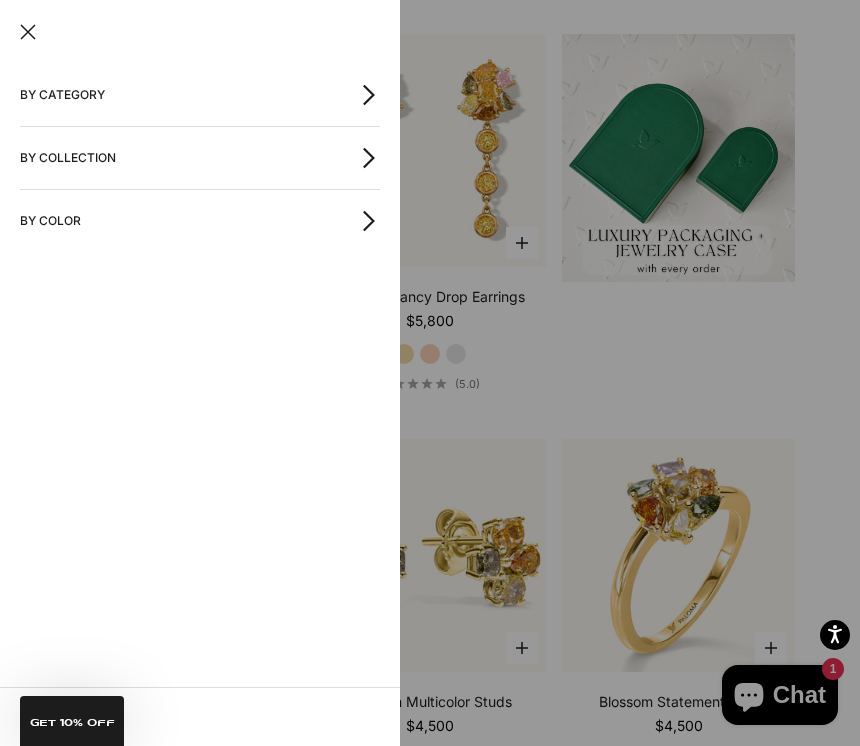 click on "By Category" at bounding box center [200, 95] 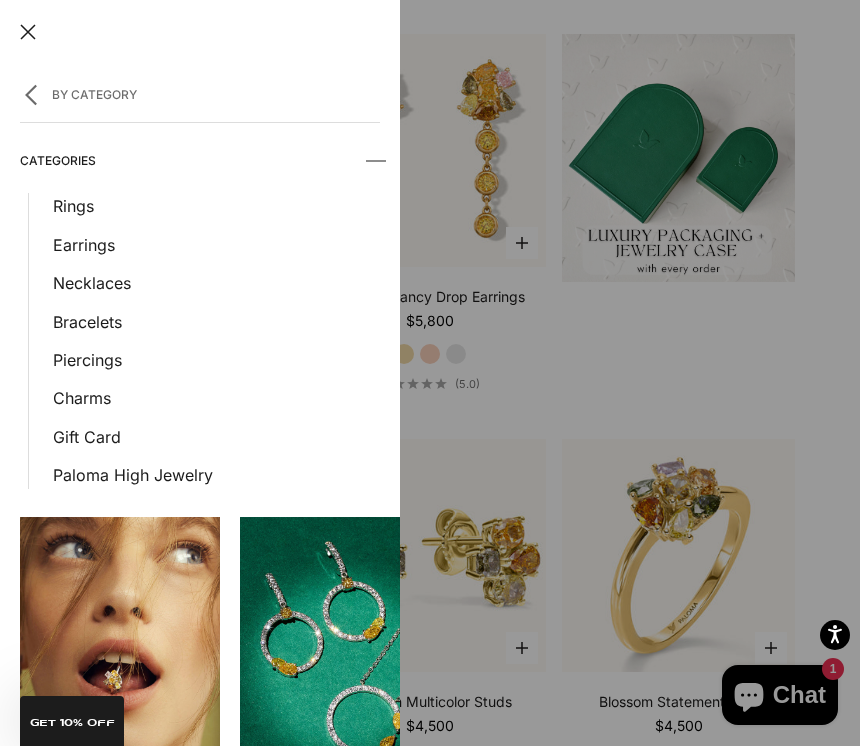 click on "Rings" at bounding box center (216, 206) 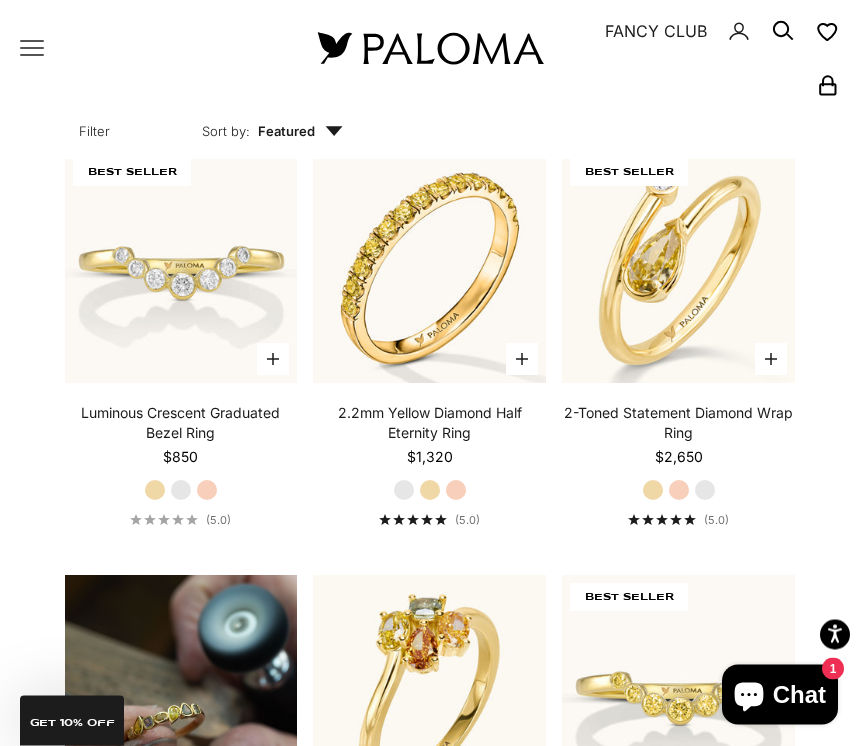scroll, scrollTop: 1285, scrollLeft: 0, axis: vertical 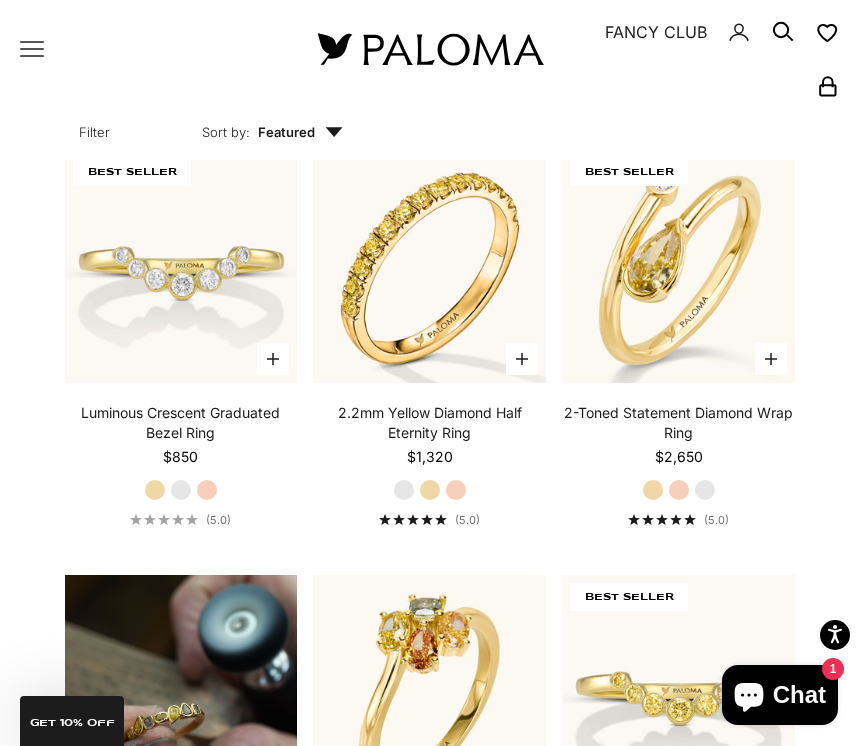 click on "White Gold" at bounding box center (181, 490) 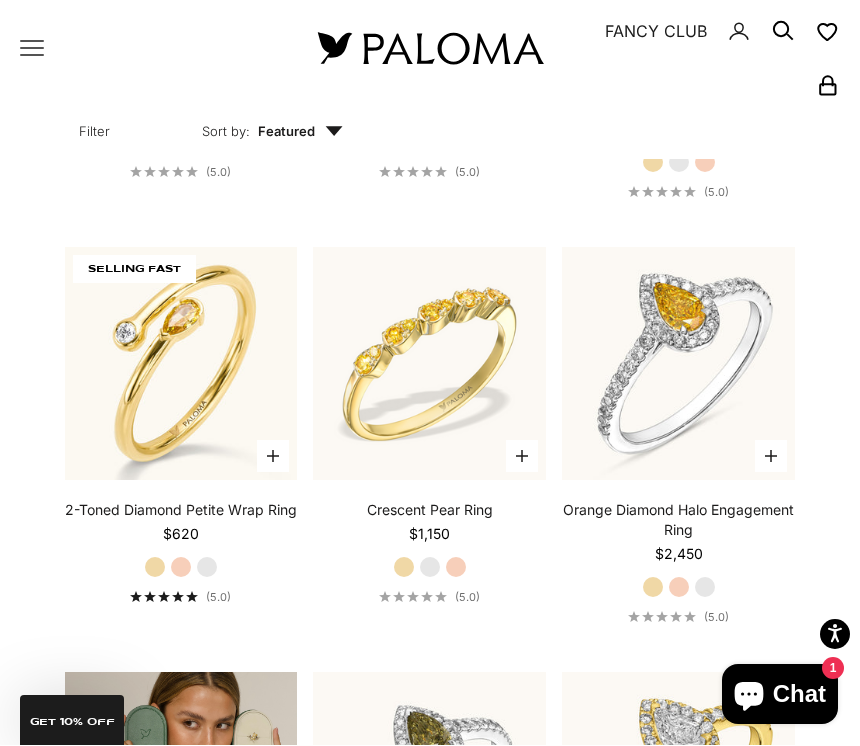 scroll, scrollTop: 3678, scrollLeft: 0, axis: vertical 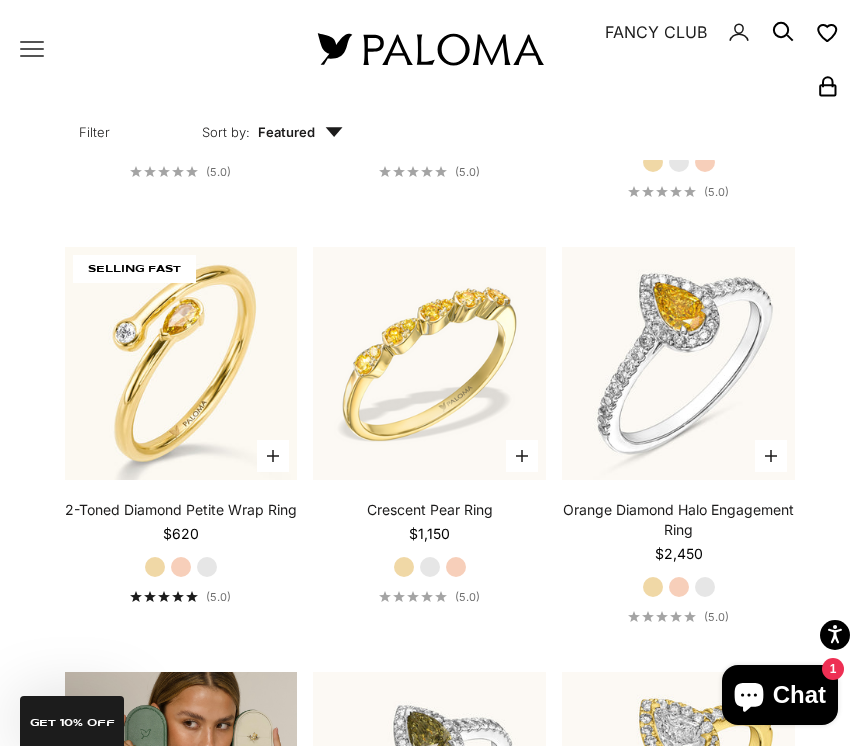 click on "White Gold" at bounding box center [207, 567] 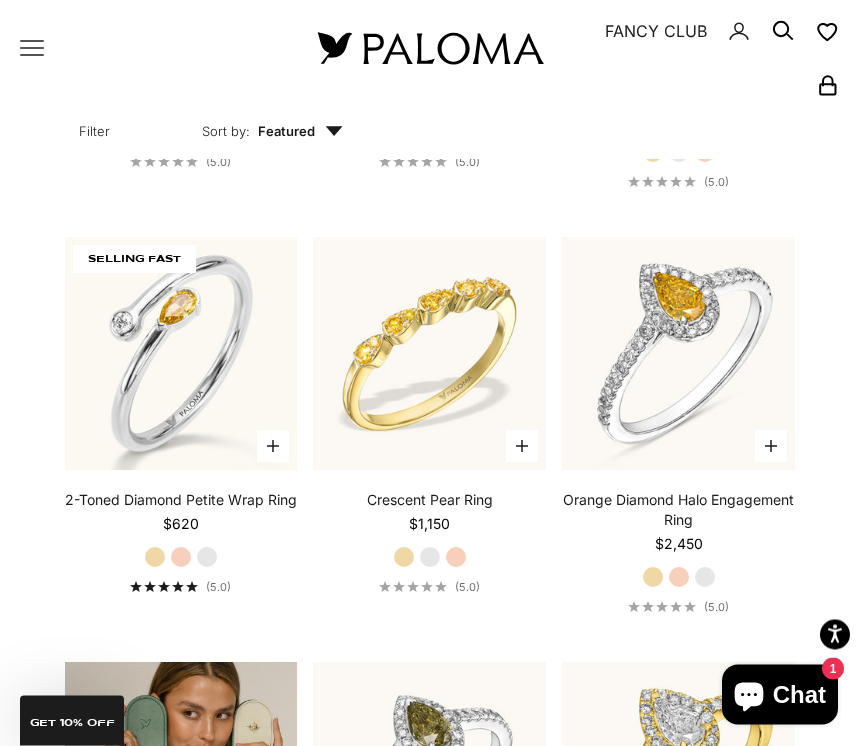 scroll, scrollTop: 3688, scrollLeft: 0, axis: vertical 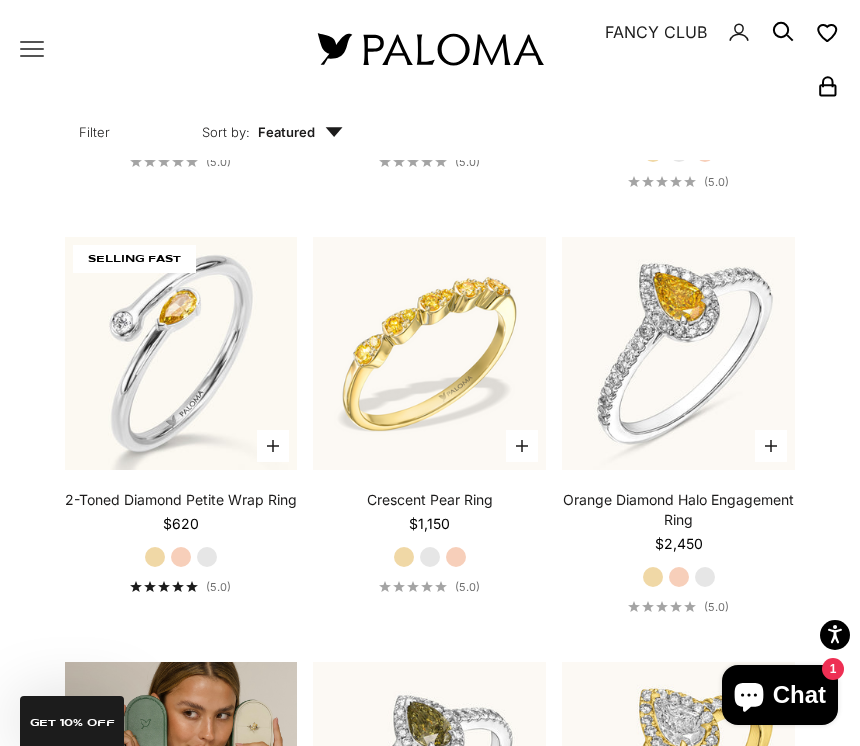 click at bounding box center (181, 354) 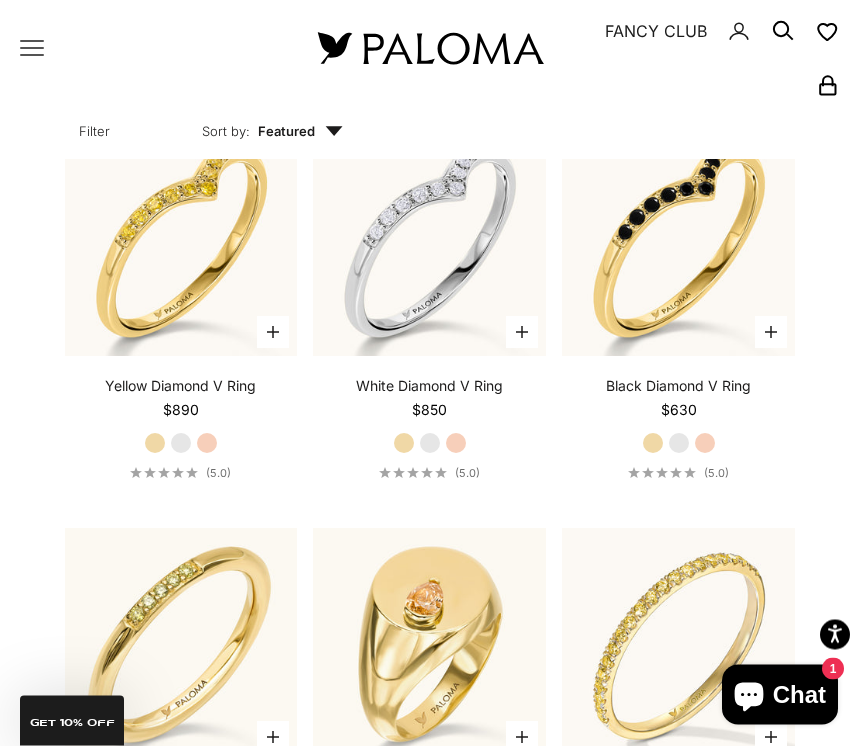 scroll, scrollTop: 5077, scrollLeft: 0, axis: vertical 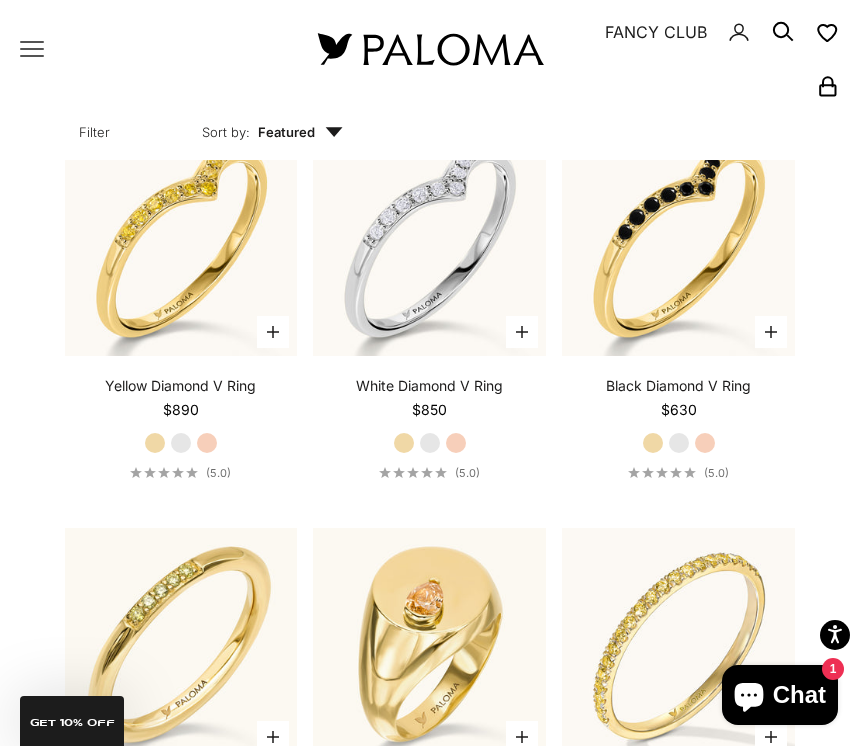 click on "White Gold" at bounding box center [679, 443] 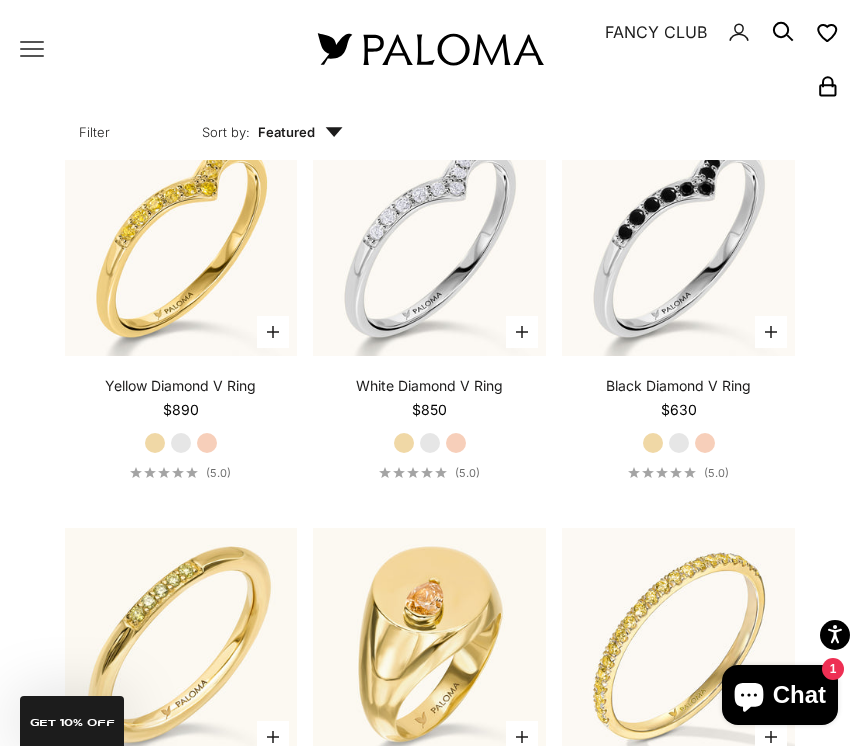 click on "Rose Gold" at bounding box center (705, 443) 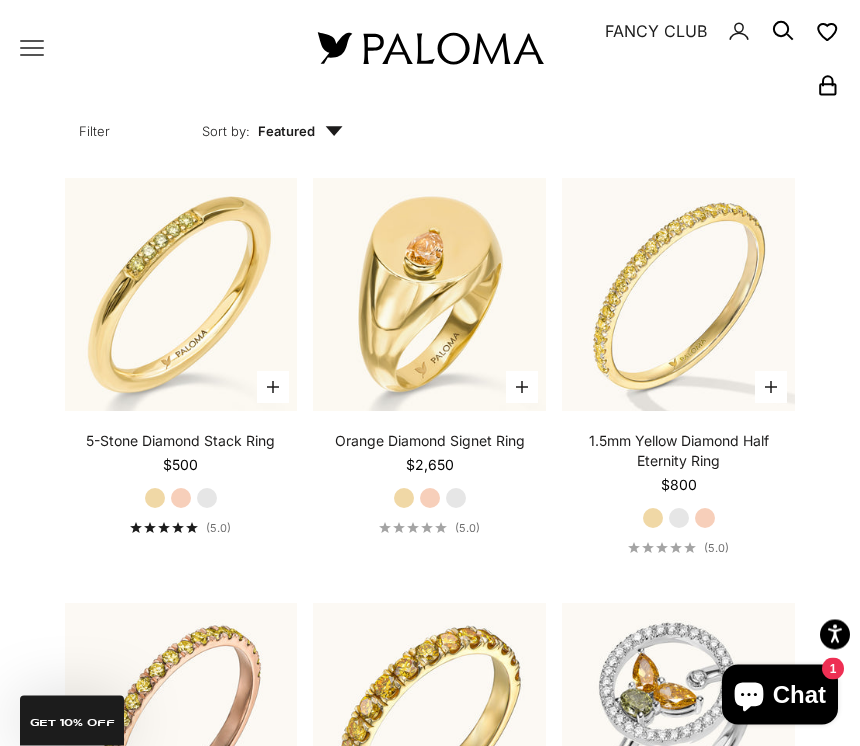 scroll, scrollTop: 5427, scrollLeft: 0, axis: vertical 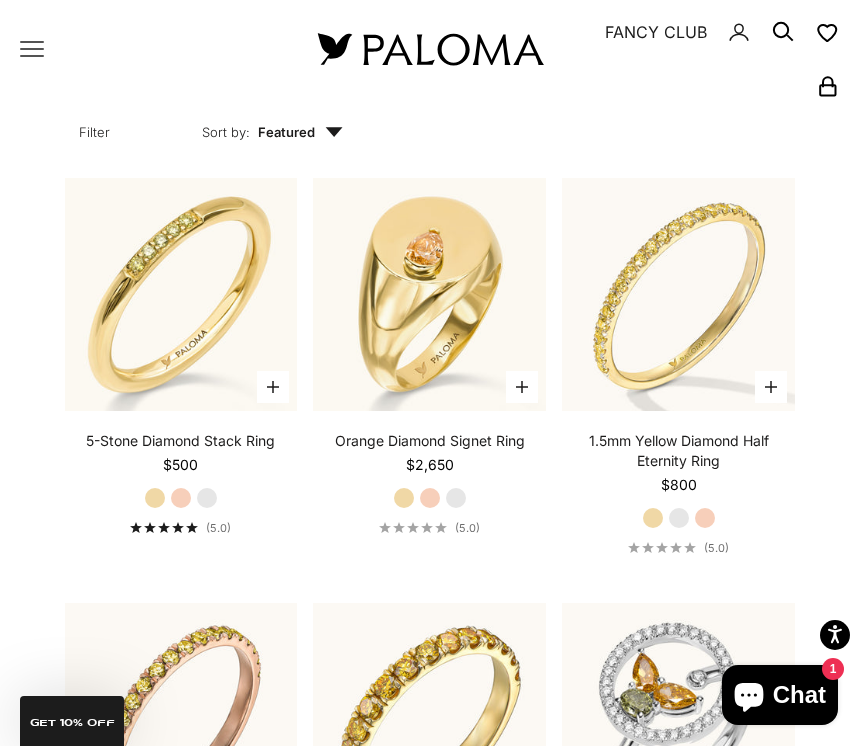 click on "White Gold" at bounding box center [207, 498] 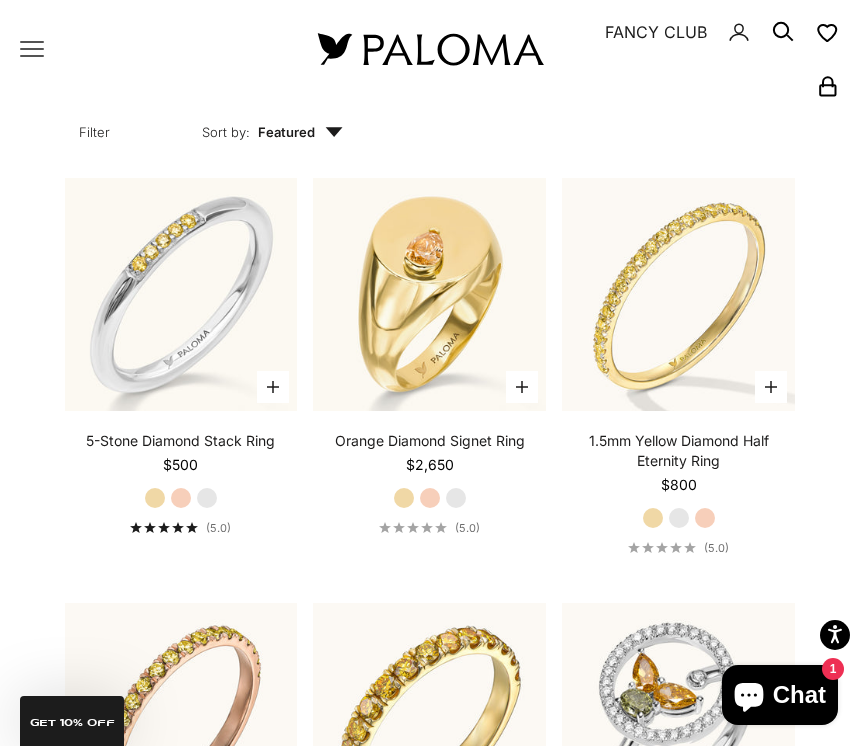 click at bounding box center [181, 295] 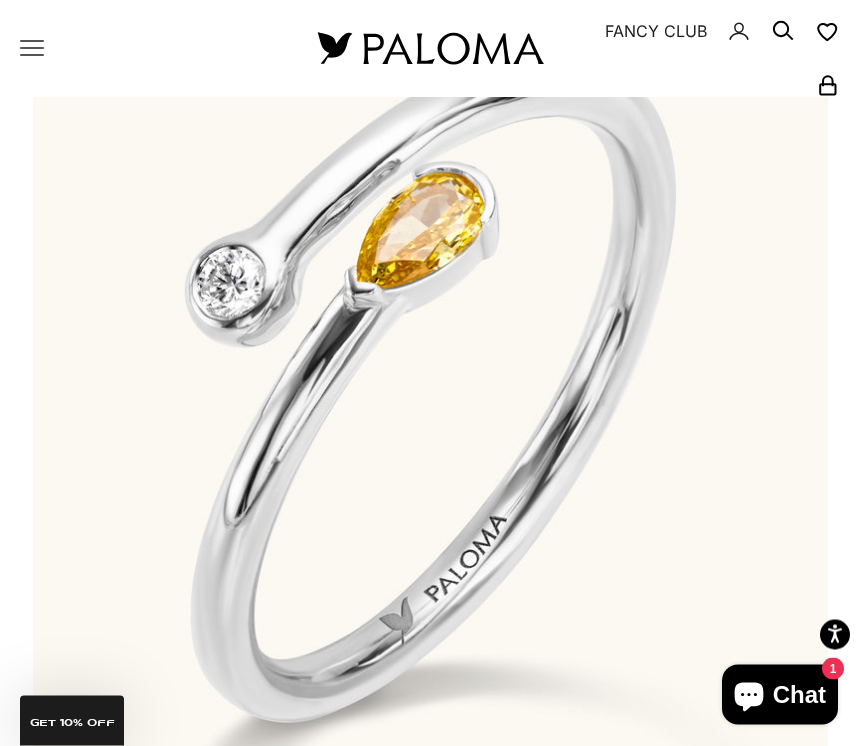 scroll, scrollTop: 244, scrollLeft: 0, axis: vertical 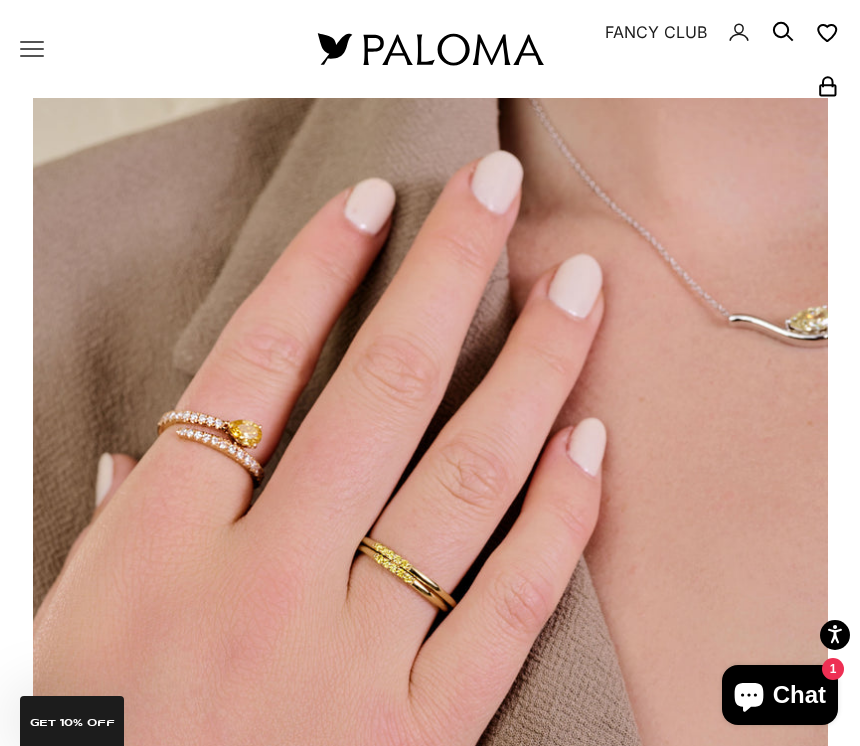 click at bounding box center [430, 433] 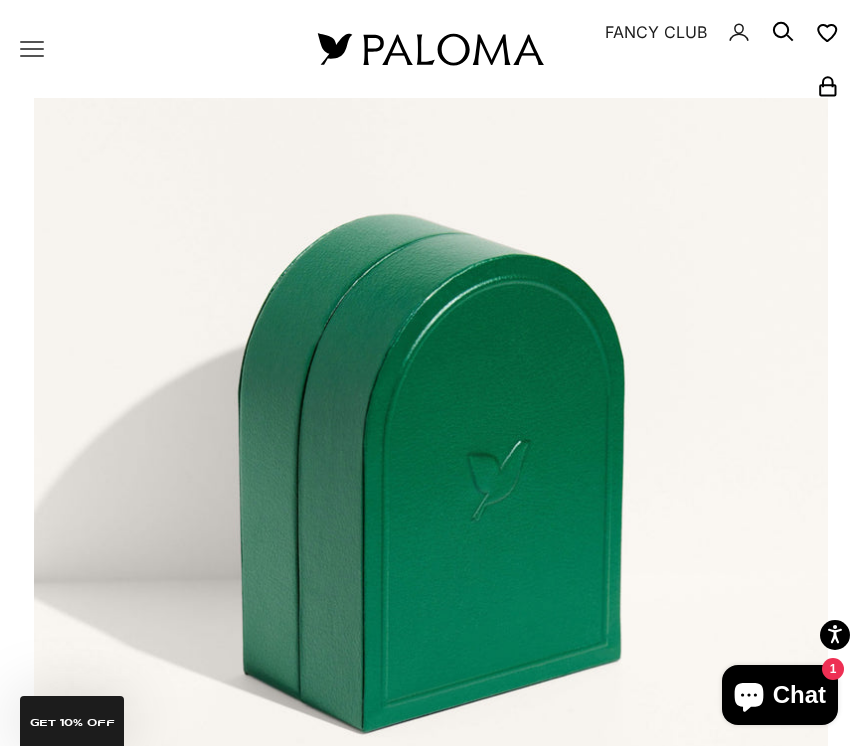 scroll, scrollTop: 0, scrollLeft: 4914, axis: horizontal 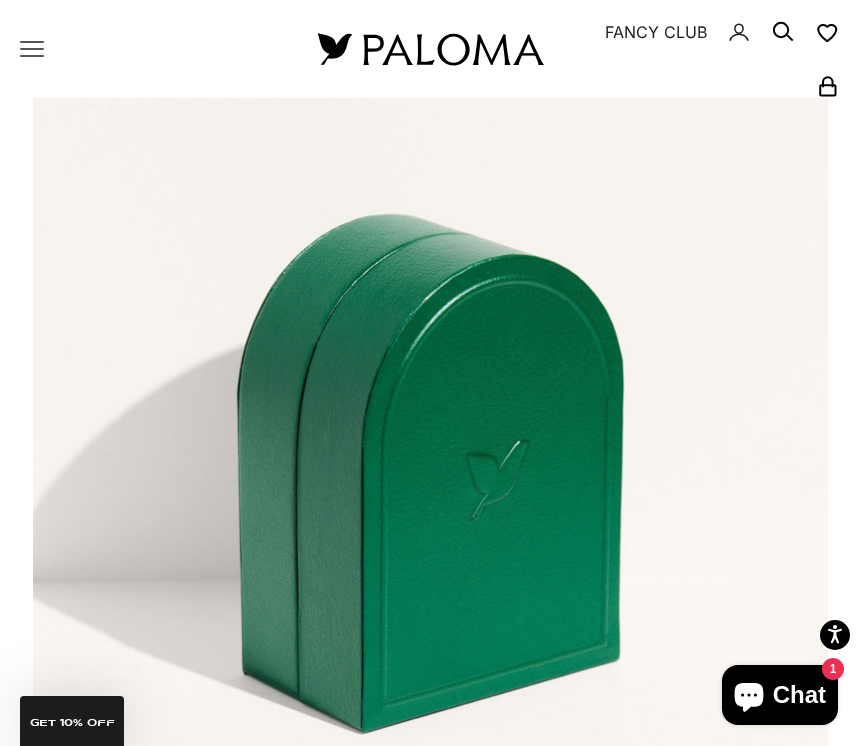 click 